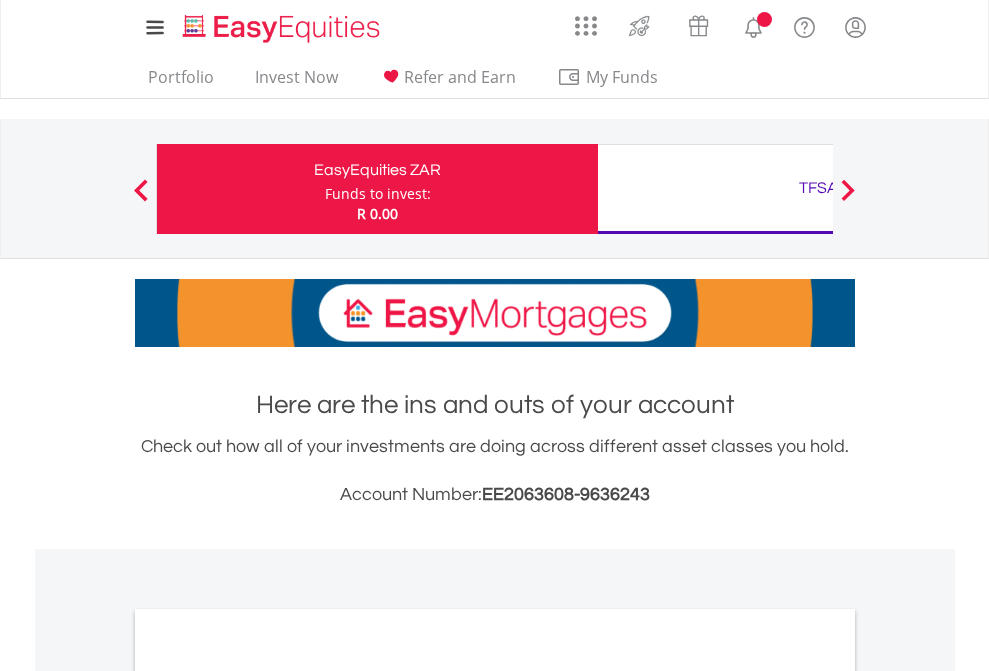 scroll, scrollTop: 0, scrollLeft: 0, axis: both 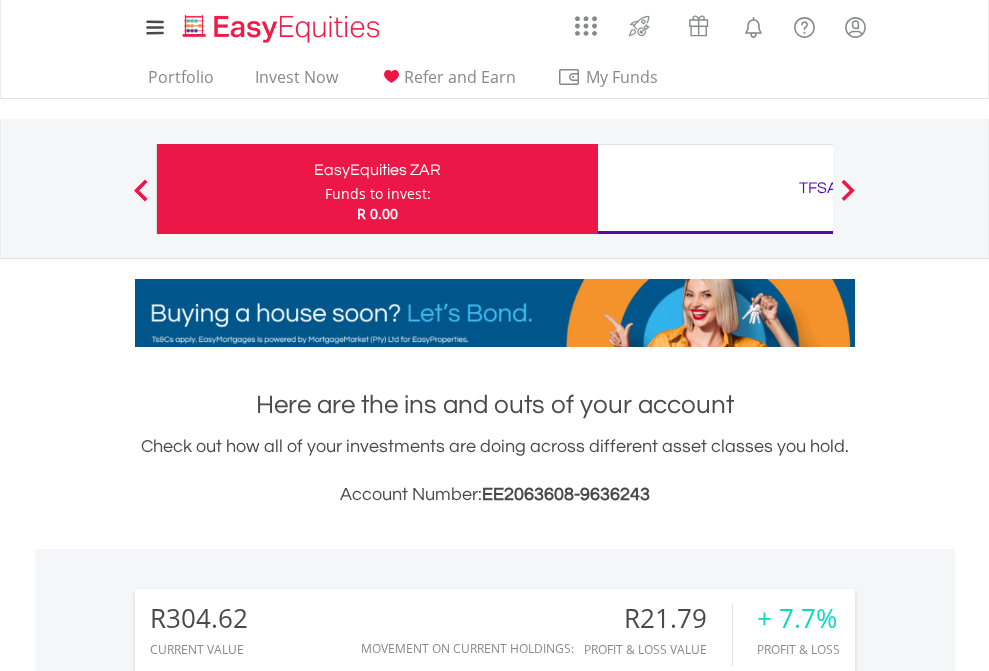 click on "Funds to invest:" at bounding box center (378, 194) 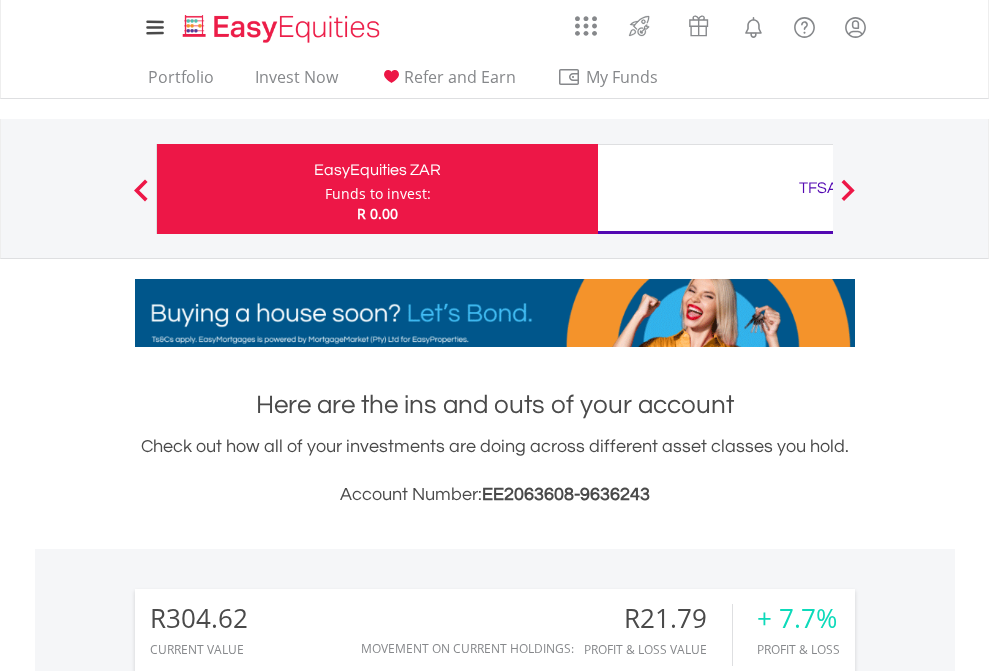 scroll, scrollTop: 999808, scrollLeft: 999687, axis: both 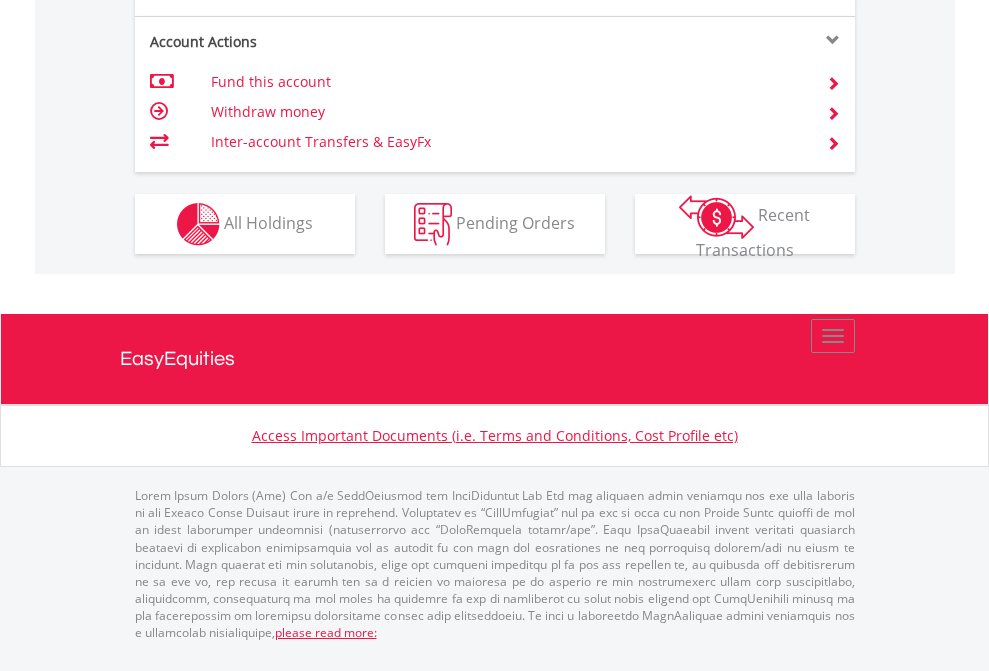 click on "Investment types" at bounding box center [706, -337] 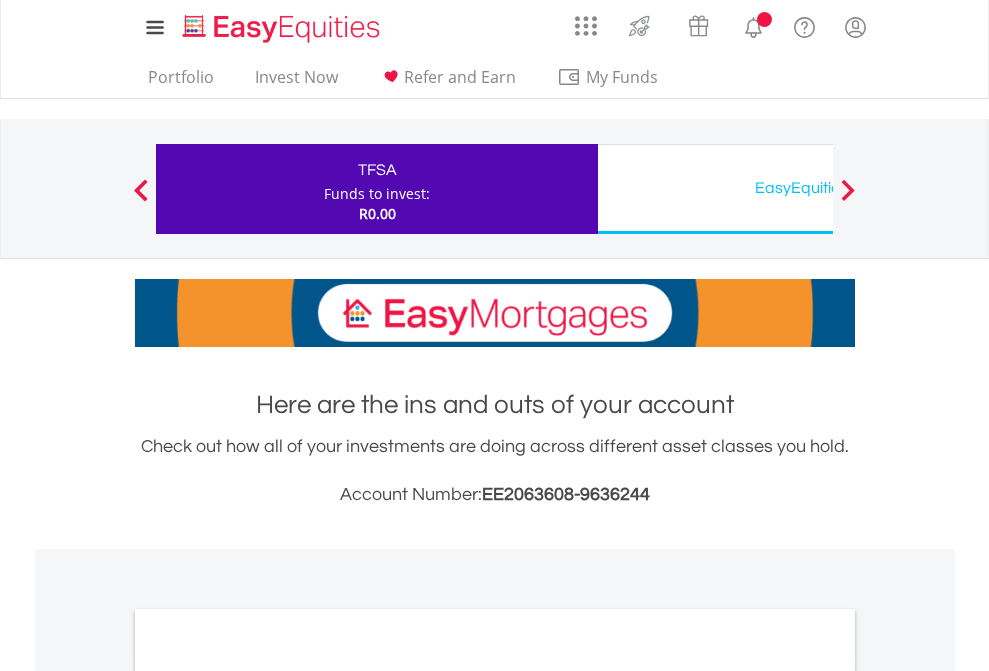 scroll, scrollTop: 0, scrollLeft: 0, axis: both 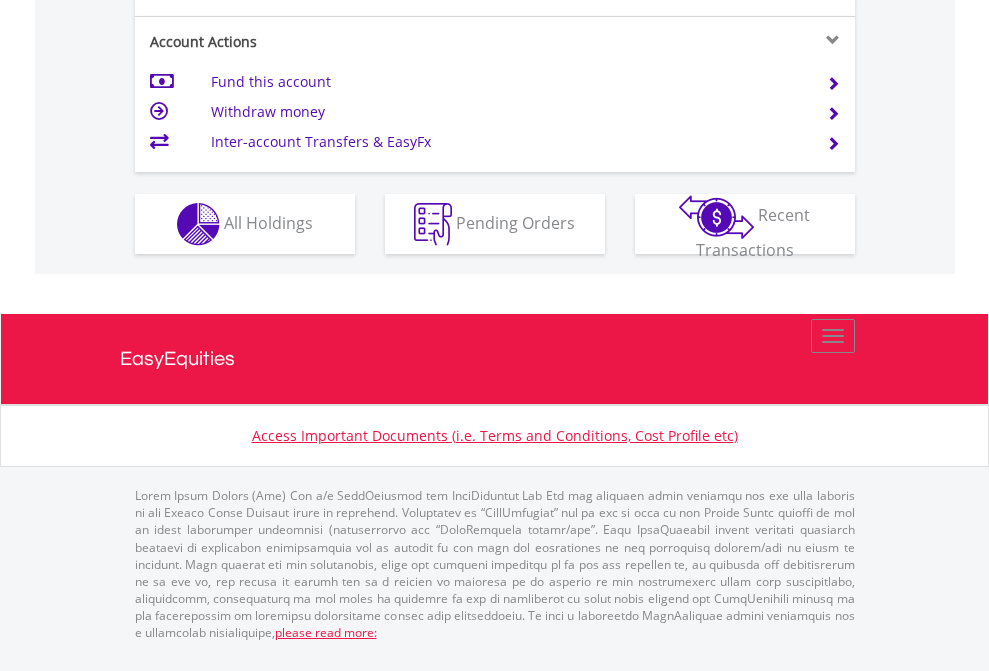 click on "Investment types" at bounding box center [706, -337] 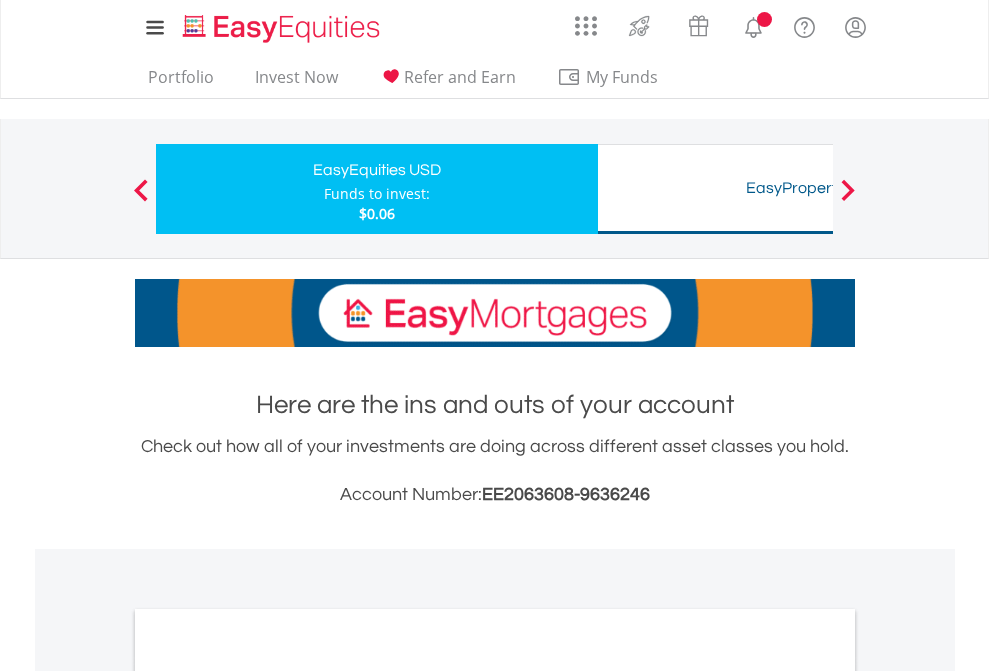 scroll, scrollTop: 0, scrollLeft: 0, axis: both 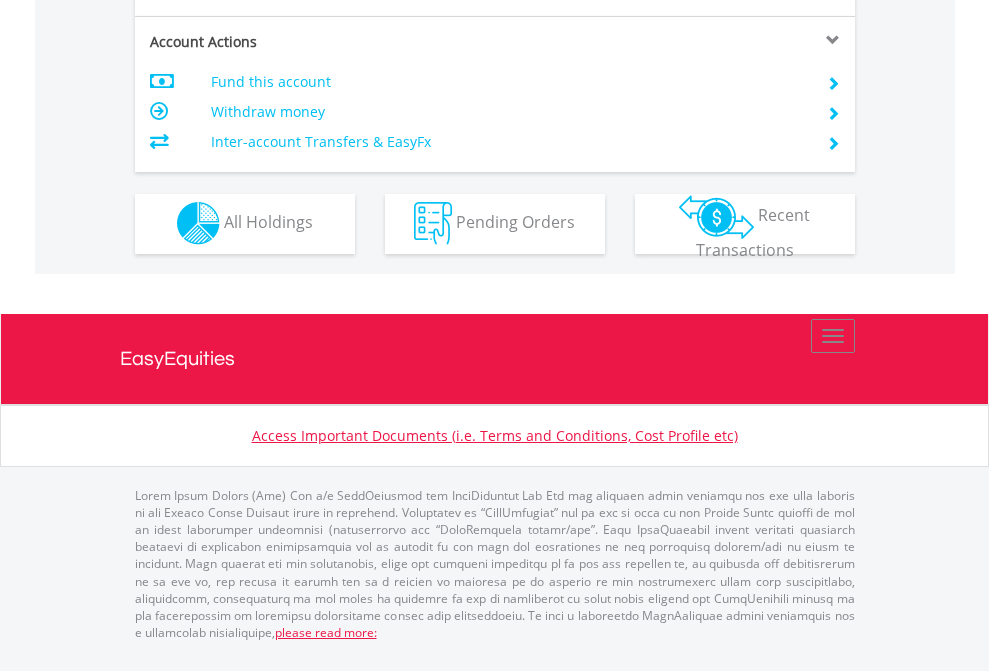 click on "Investment types" at bounding box center [706, -353] 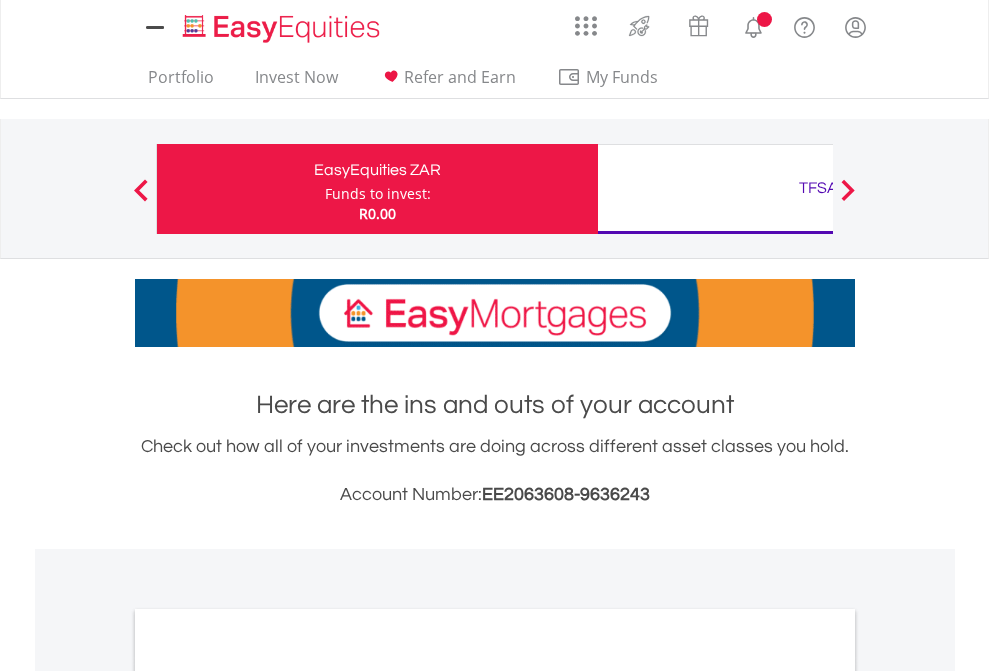 scroll, scrollTop: 0, scrollLeft: 0, axis: both 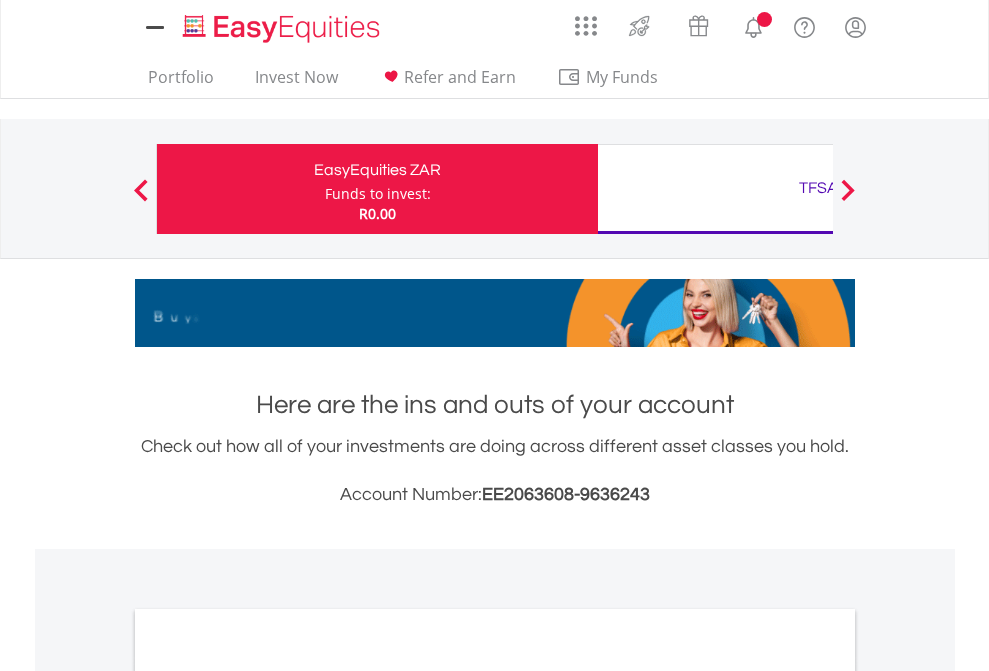 click on "All Holdings" at bounding box center (268, 1096) 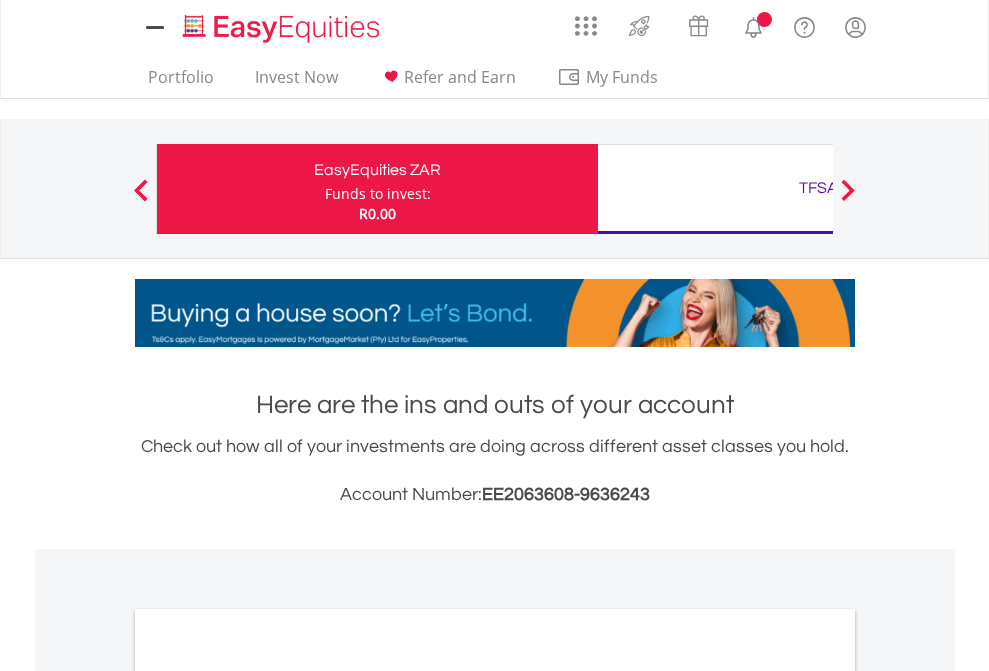 scroll, scrollTop: 1202, scrollLeft: 0, axis: vertical 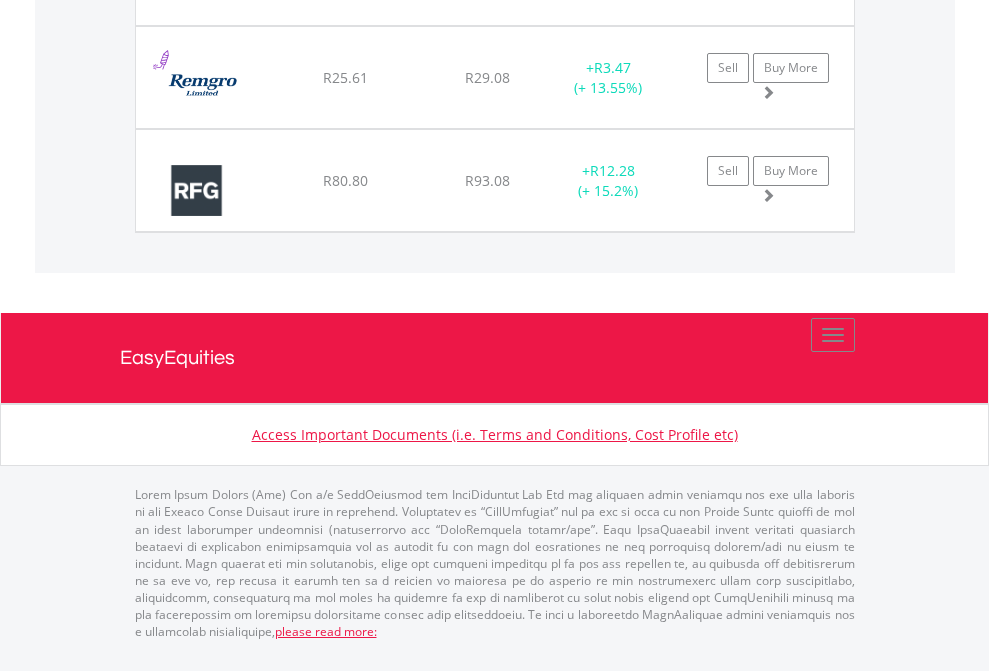 click on "TFSA" at bounding box center [818, -1648] 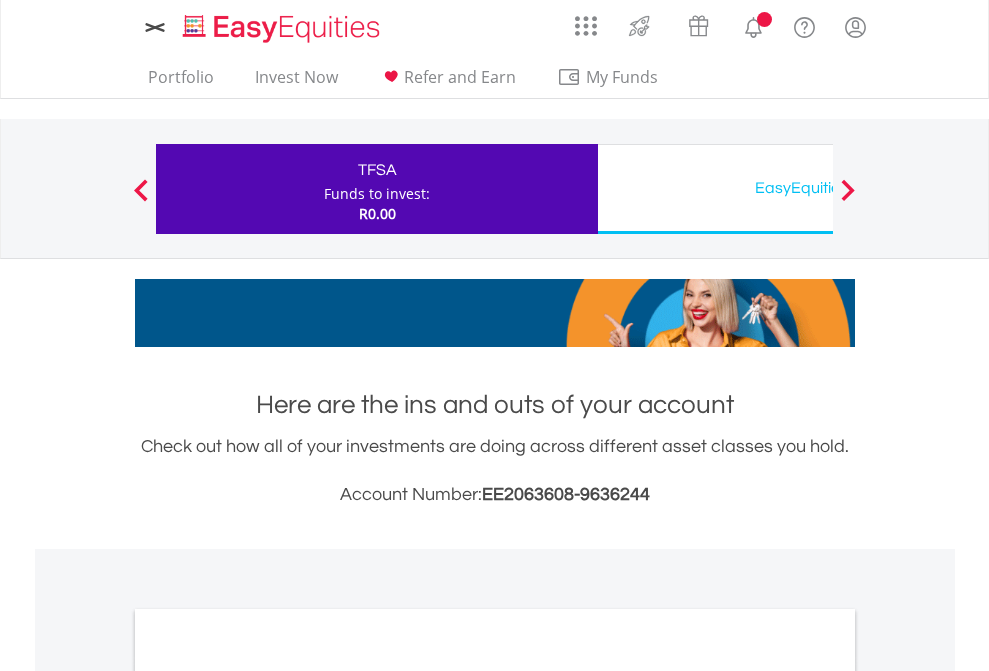 scroll, scrollTop: 0, scrollLeft: 0, axis: both 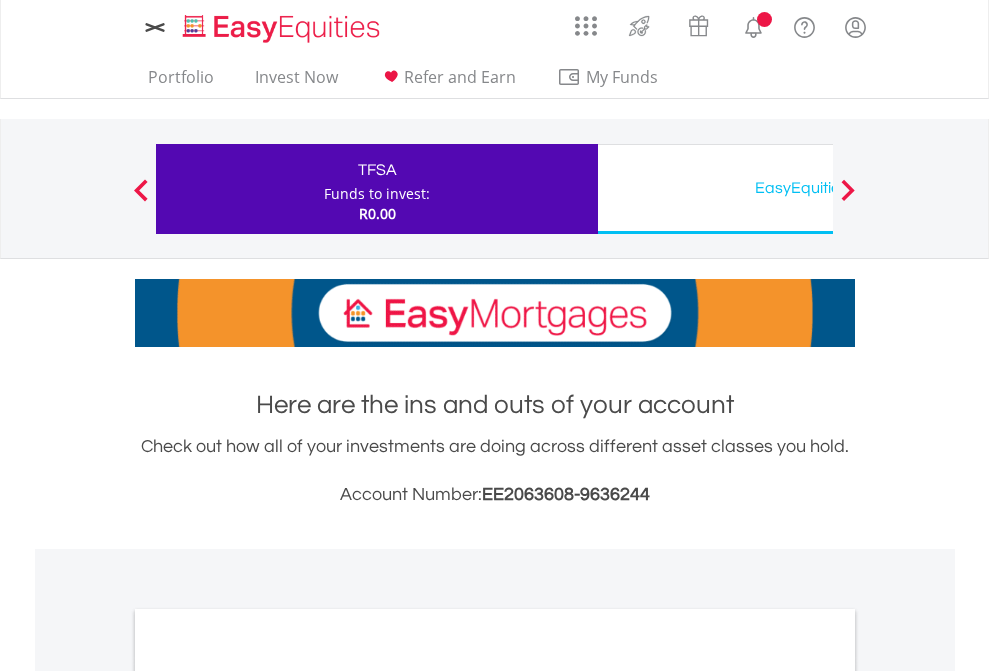 click on "All Holdings" at bounding box center [268, 1096] 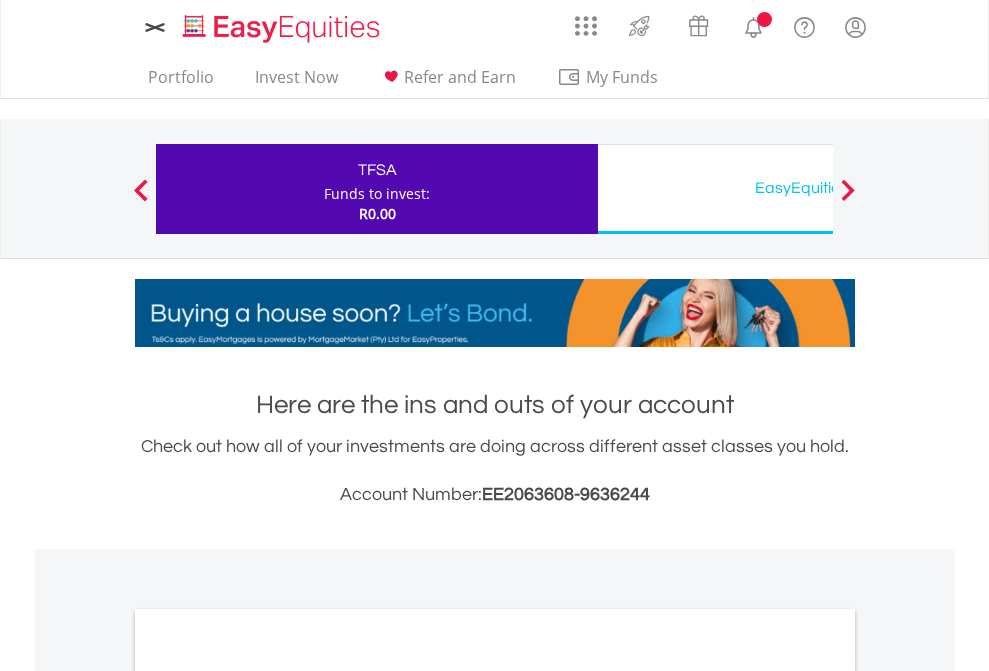 scroll, scrollTop: 1202, scrollLeft: 0, axis: vertical 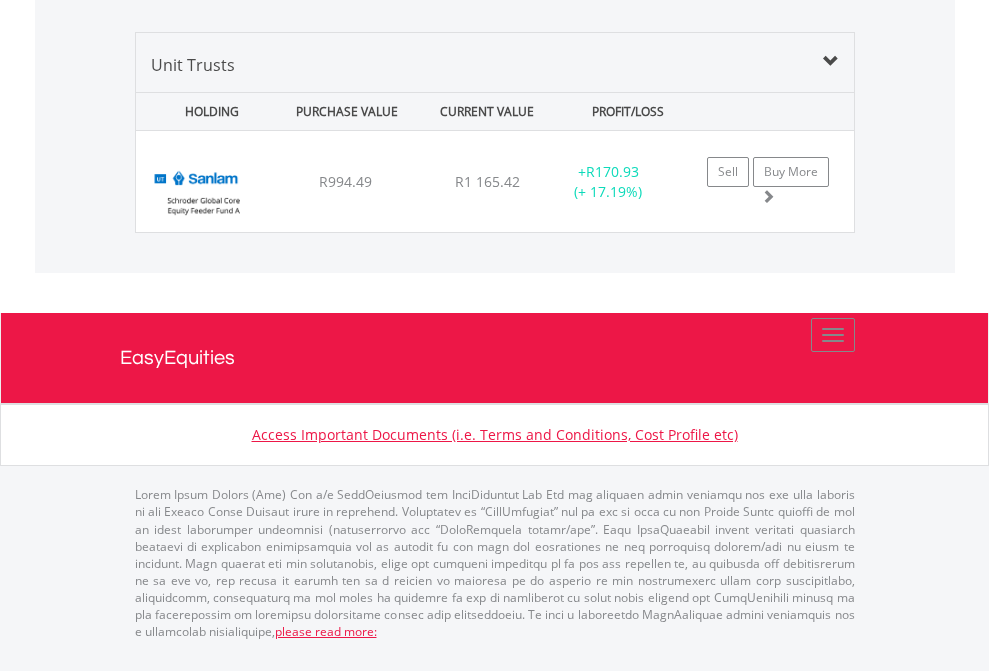 click on "EasyEquities USD" at bounding box center [818, -1378] 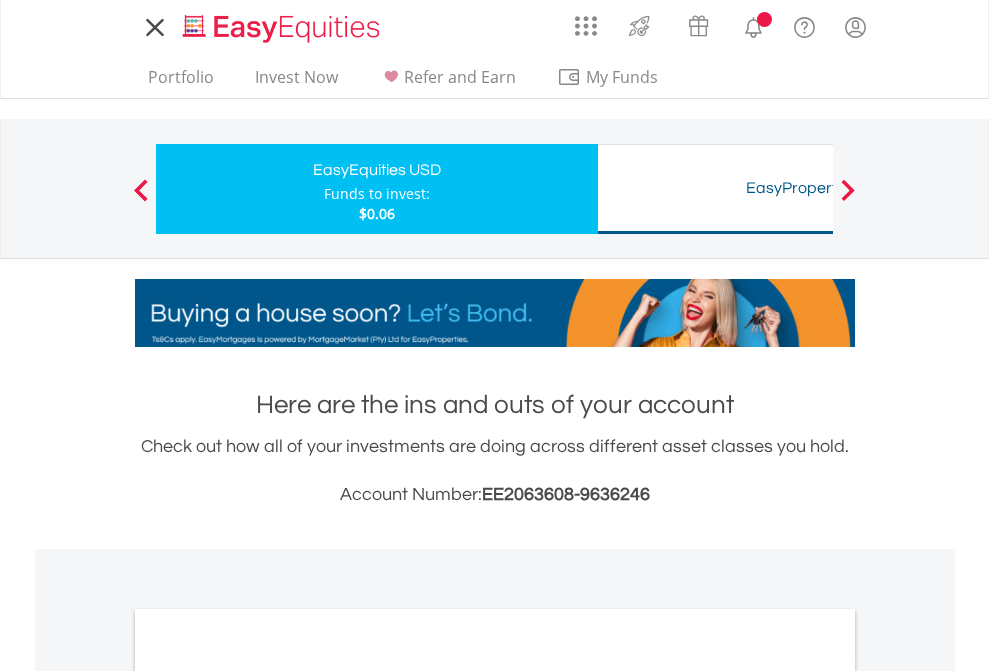 scroll, scrollTop: 0, scrollLeft: 0, axis: both 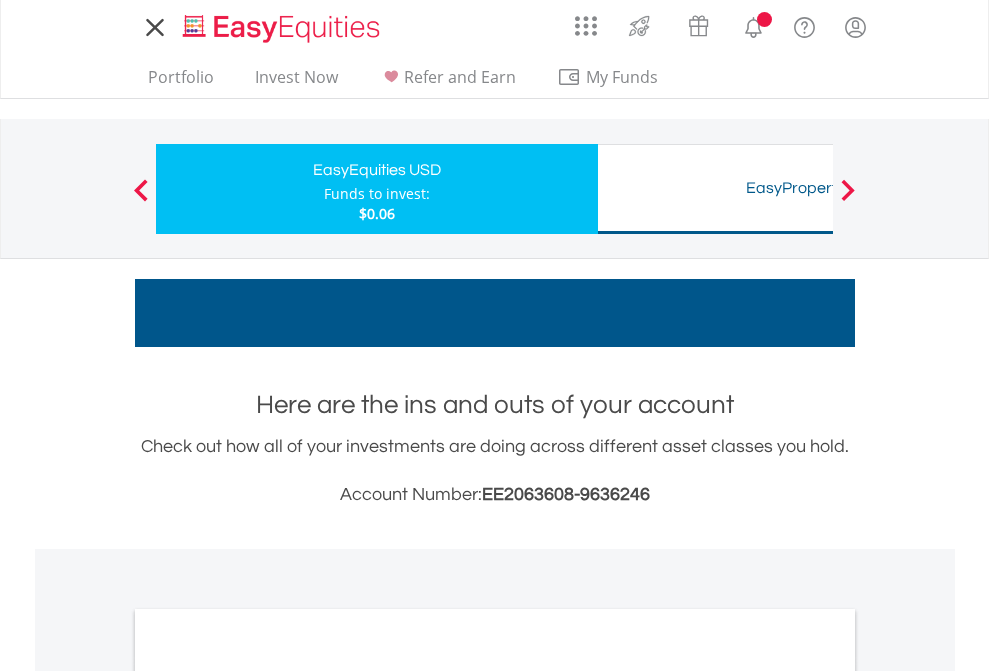 click on "All Holdings" at bounding box center [268, 1096] 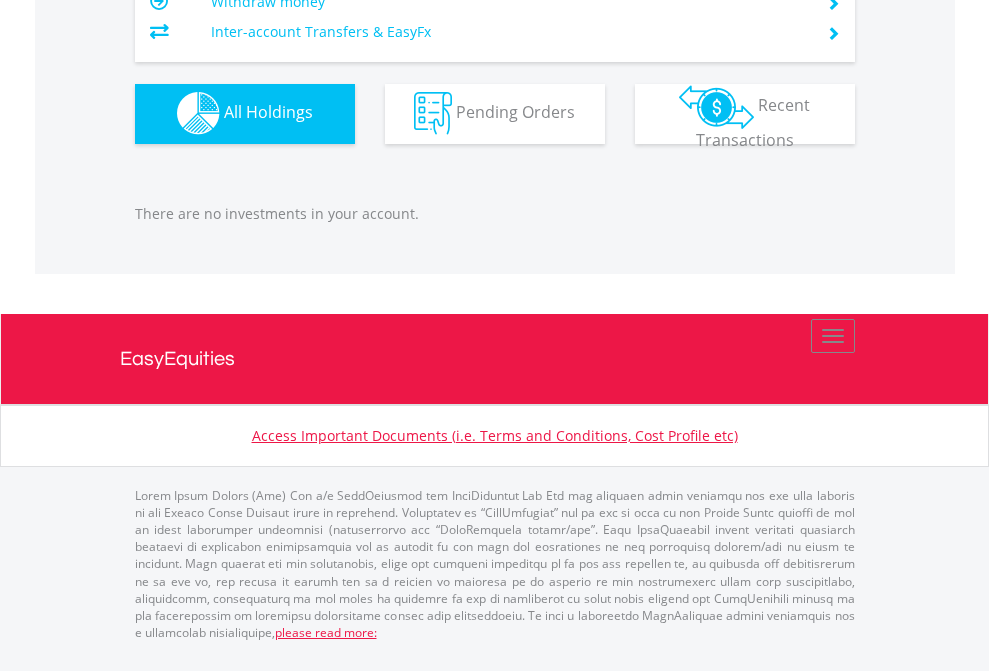 scroll, scrollTop: 1980, scrollLeft: 0, axis: vertical 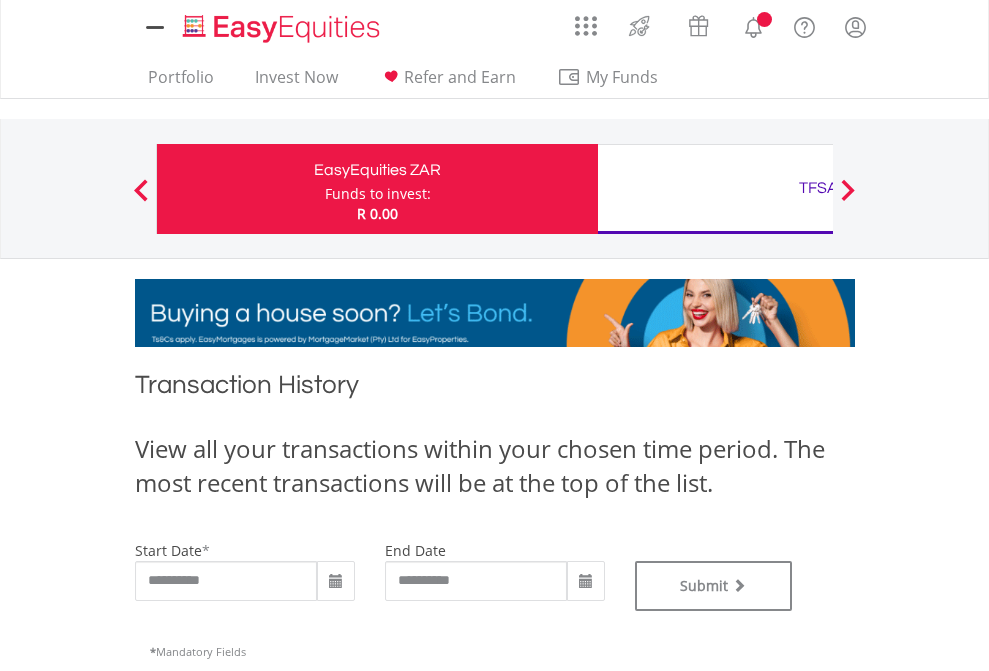 type on "**********" 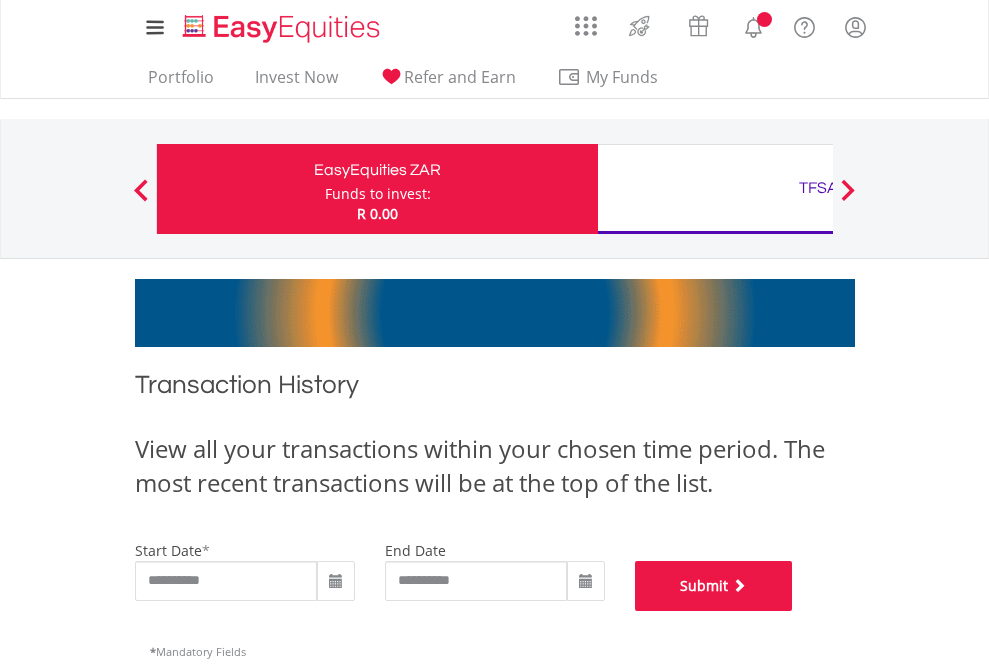 click on "Submit" at bounding box center (714, 586) 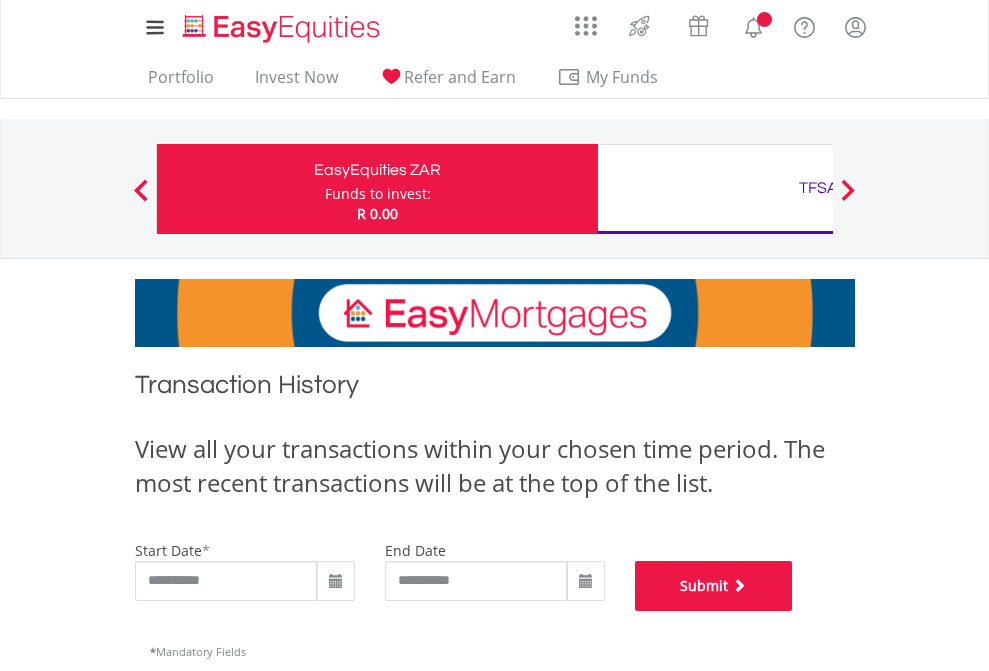 scroll, scrollTop: 811, scrollLeft: 0, axis: vertical 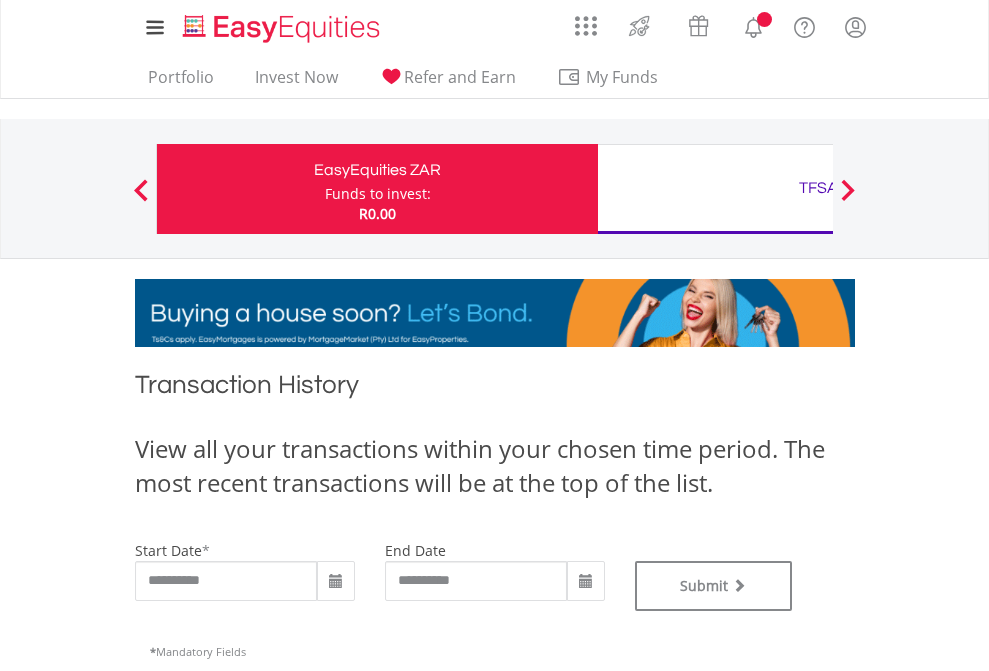 click on "TFSA" at bounding box center (818, 188) 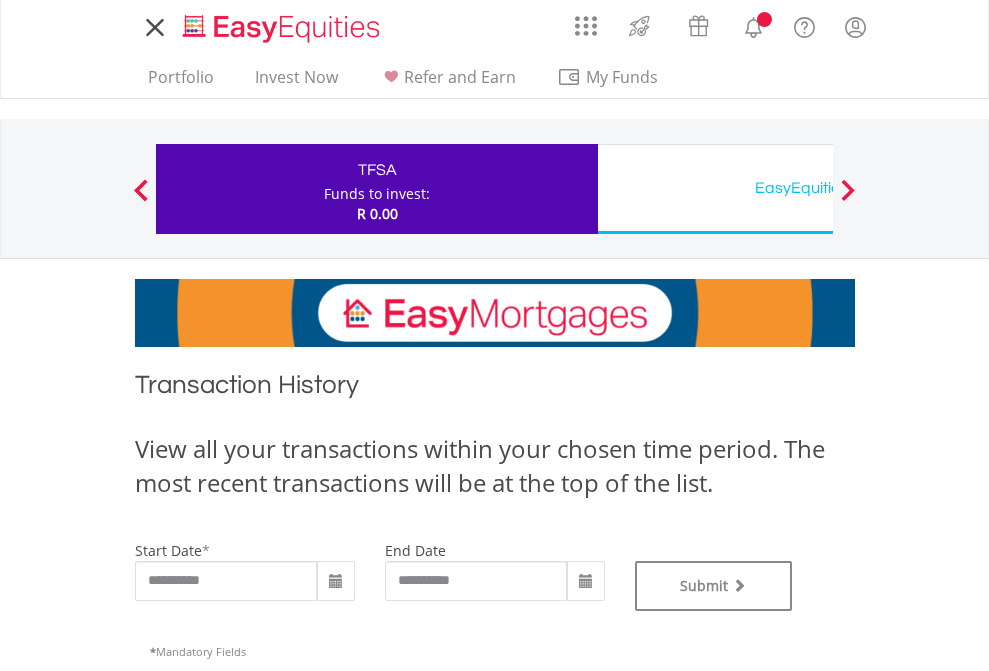 scroll, scrollTop: 0, scrollLeft: 0, axis: both 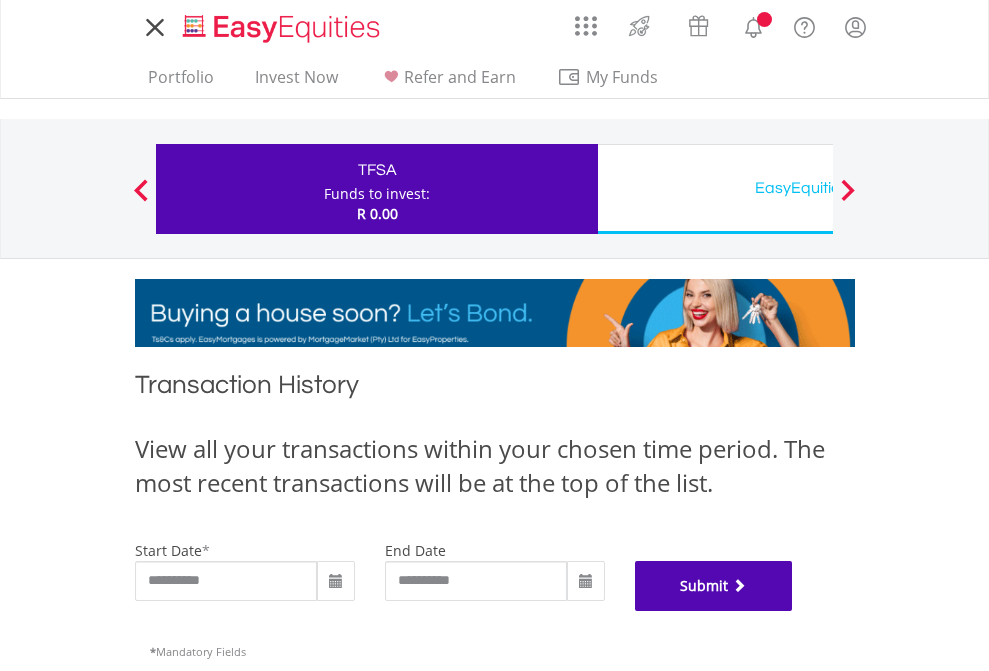 click on "Submit" at bounding box center [714, 586] 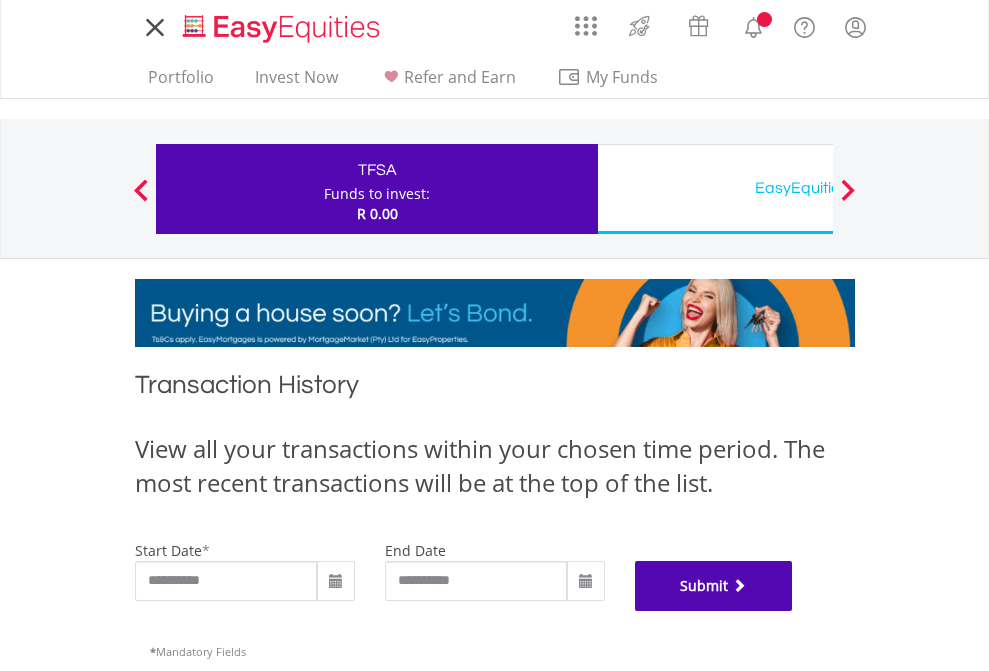 scroll, scrollTop: 811, scrollLeft: 0, axis: vertical 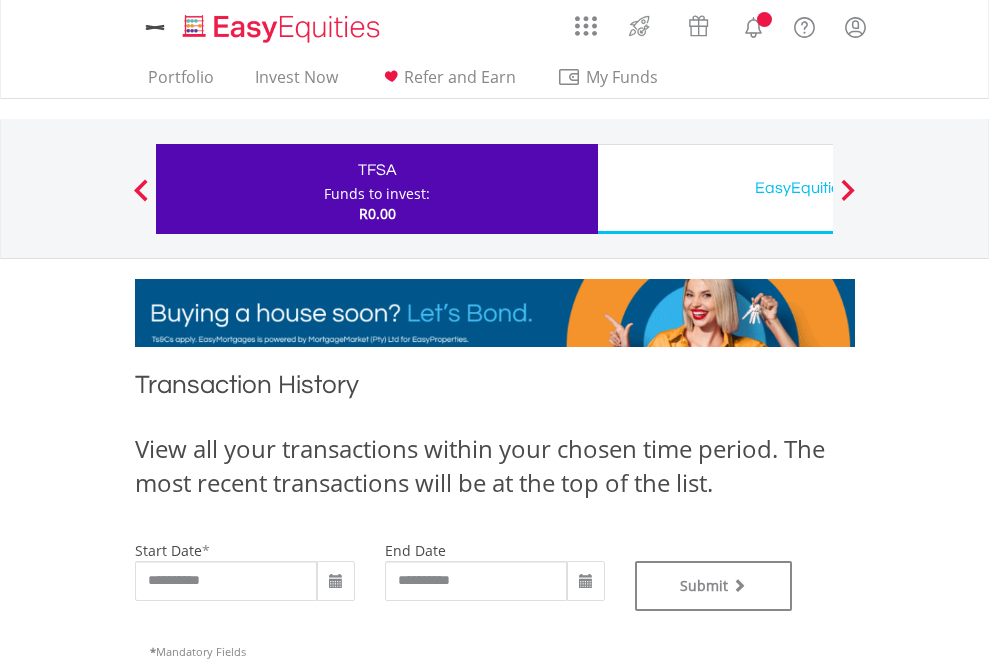 click on "EasyEquities USD" at bounding box center (818, 188) 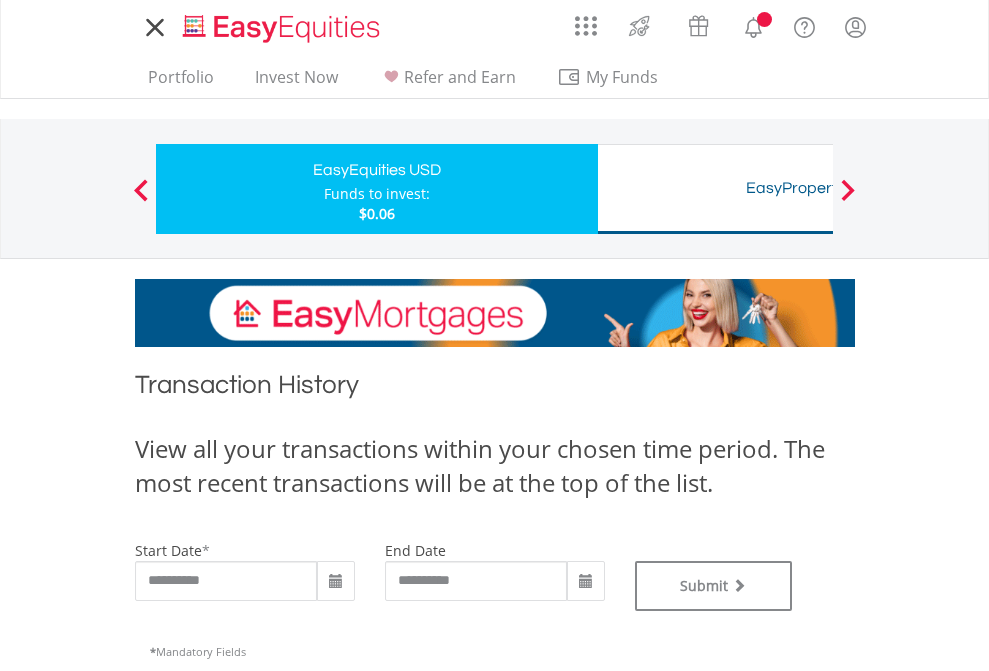 scroll, scrollTop: 0, scrollLeft: 0, axis: both 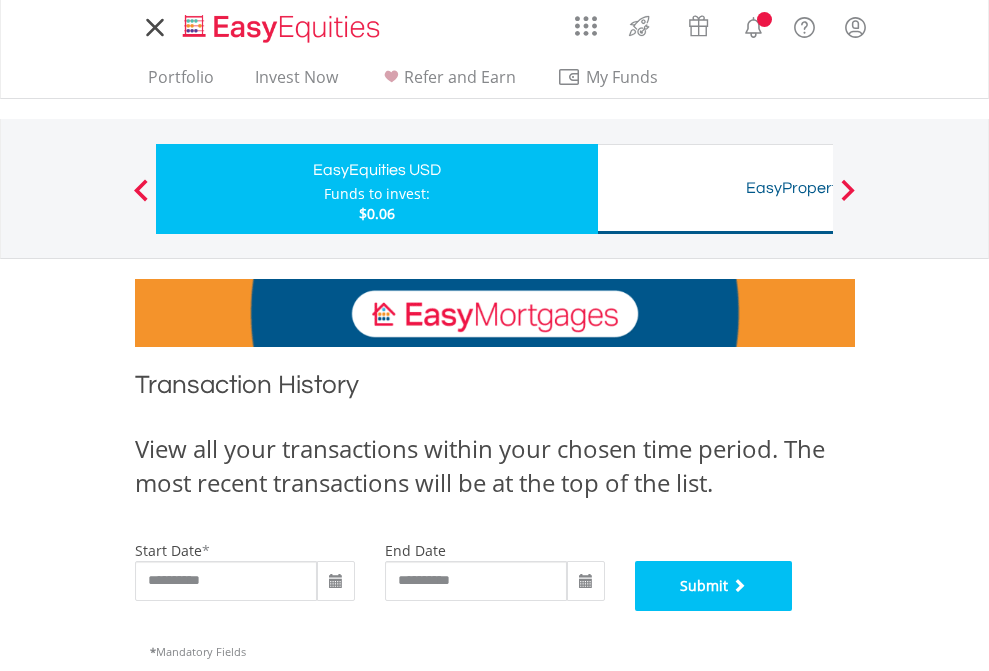 click on "Submit" at bounding box center [714, 586] 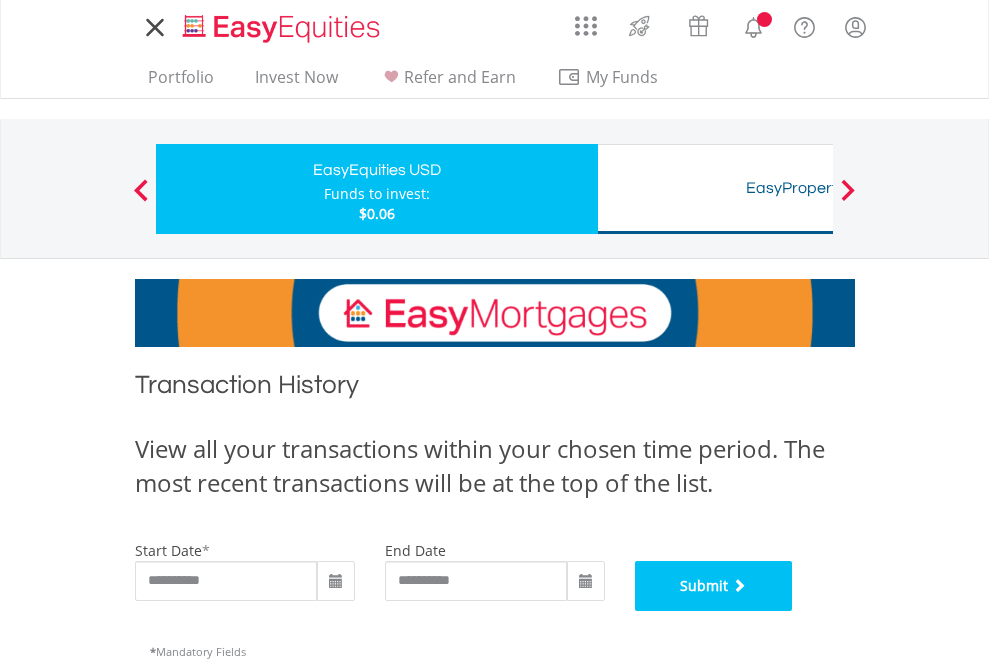 scroll, scrollTop: 811, scrollLeft: 0, axis: vertical 